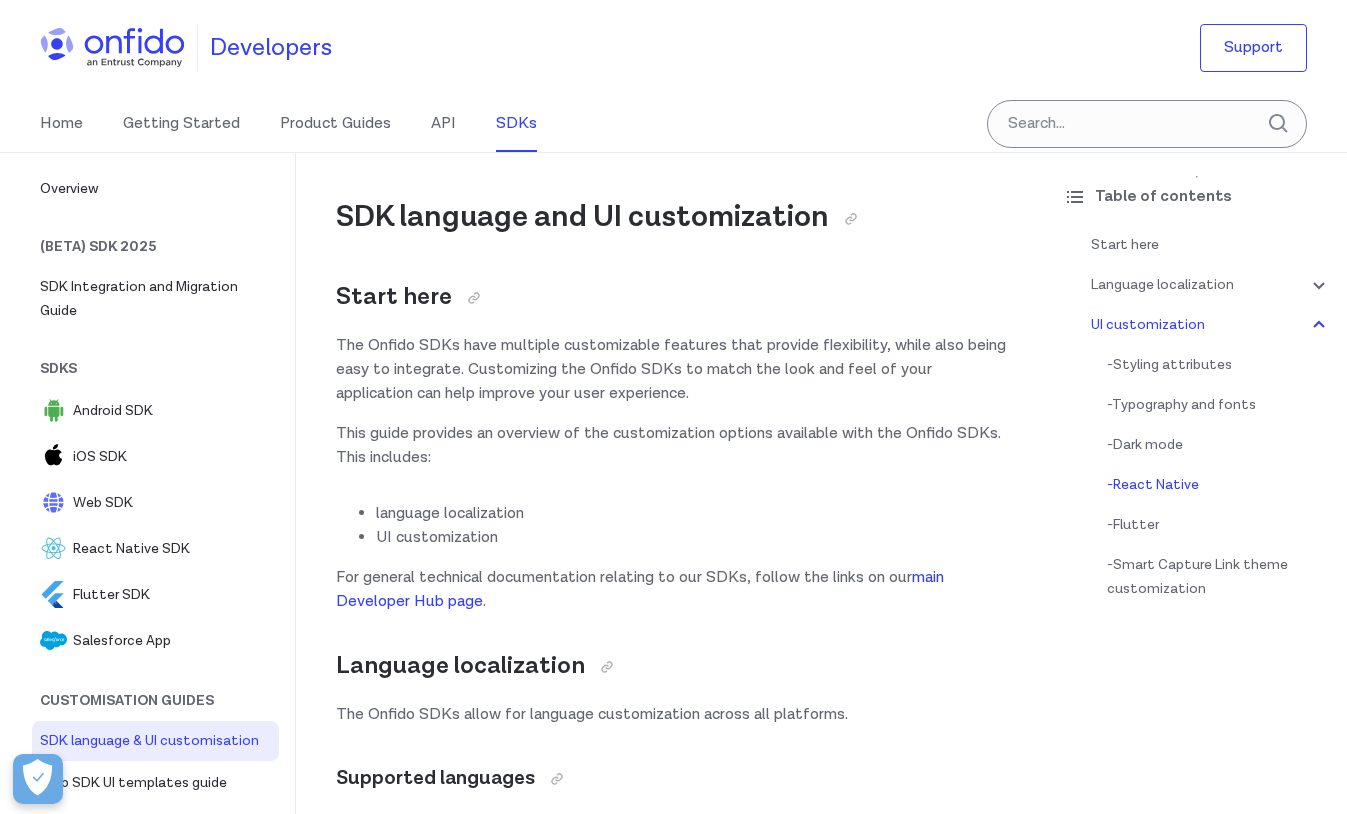 scroll, scrollTop: 19777, scrollLeft: 0, axis: vertical 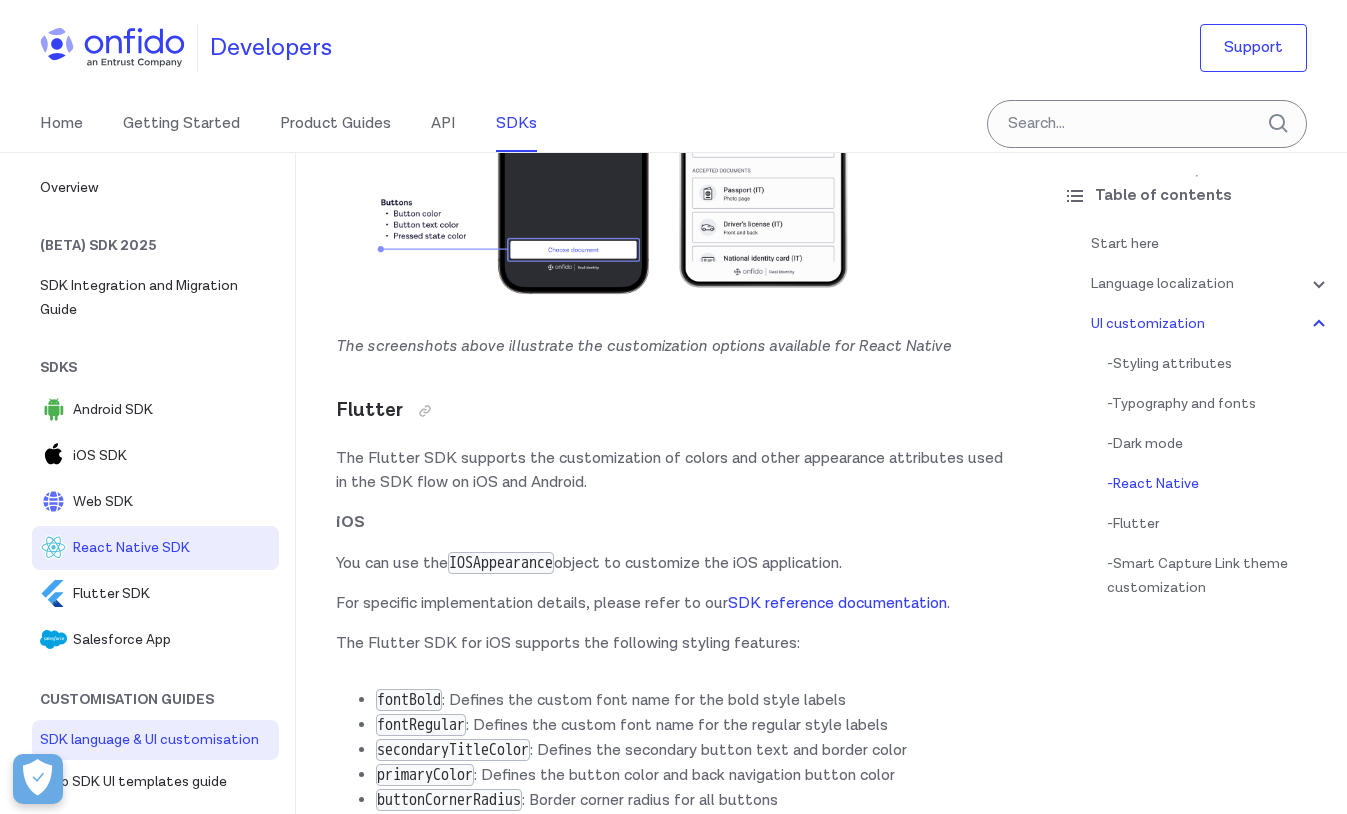 click on "React Native SDK" at bounding box center [172, 548] 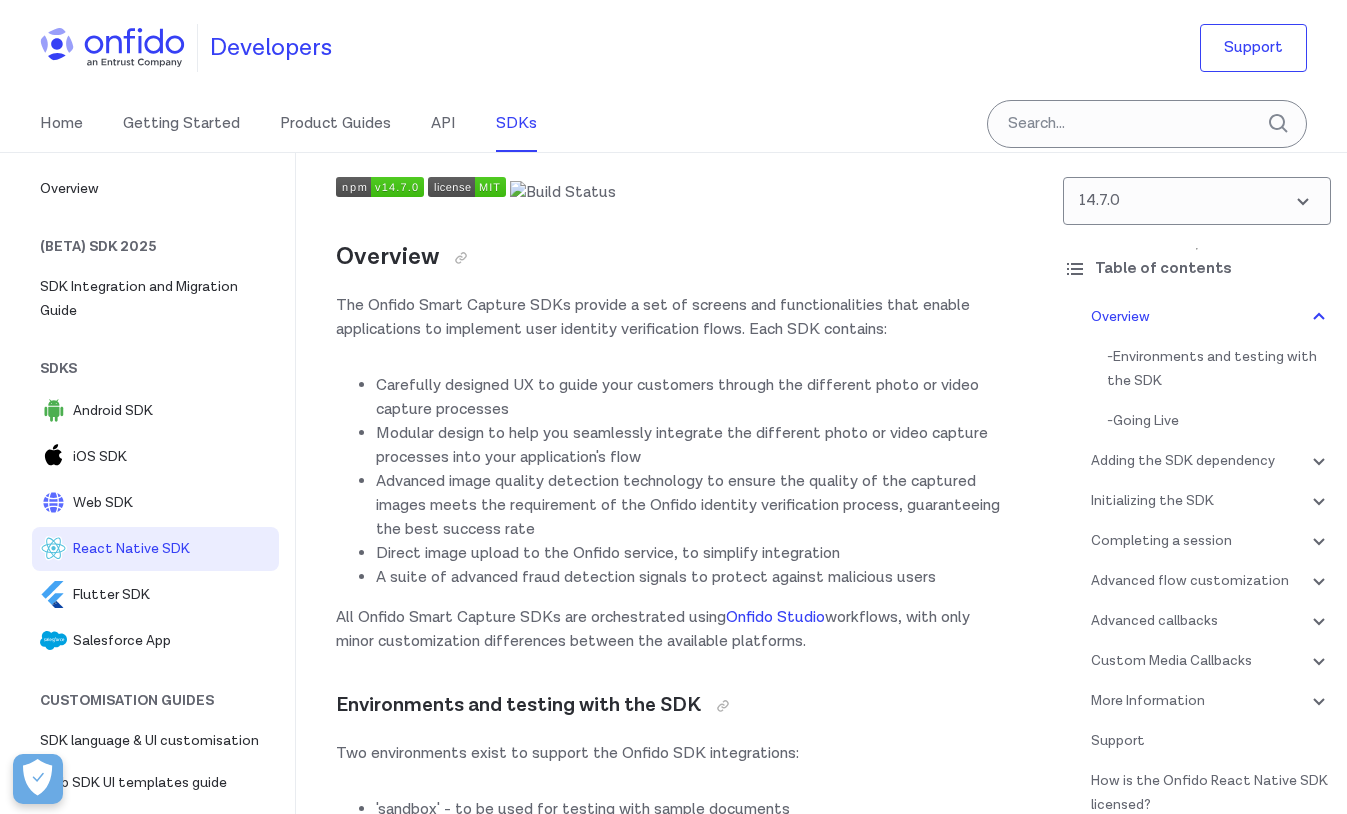 scroll, scrollTop: 0, scrollLeft: 0, axis: both 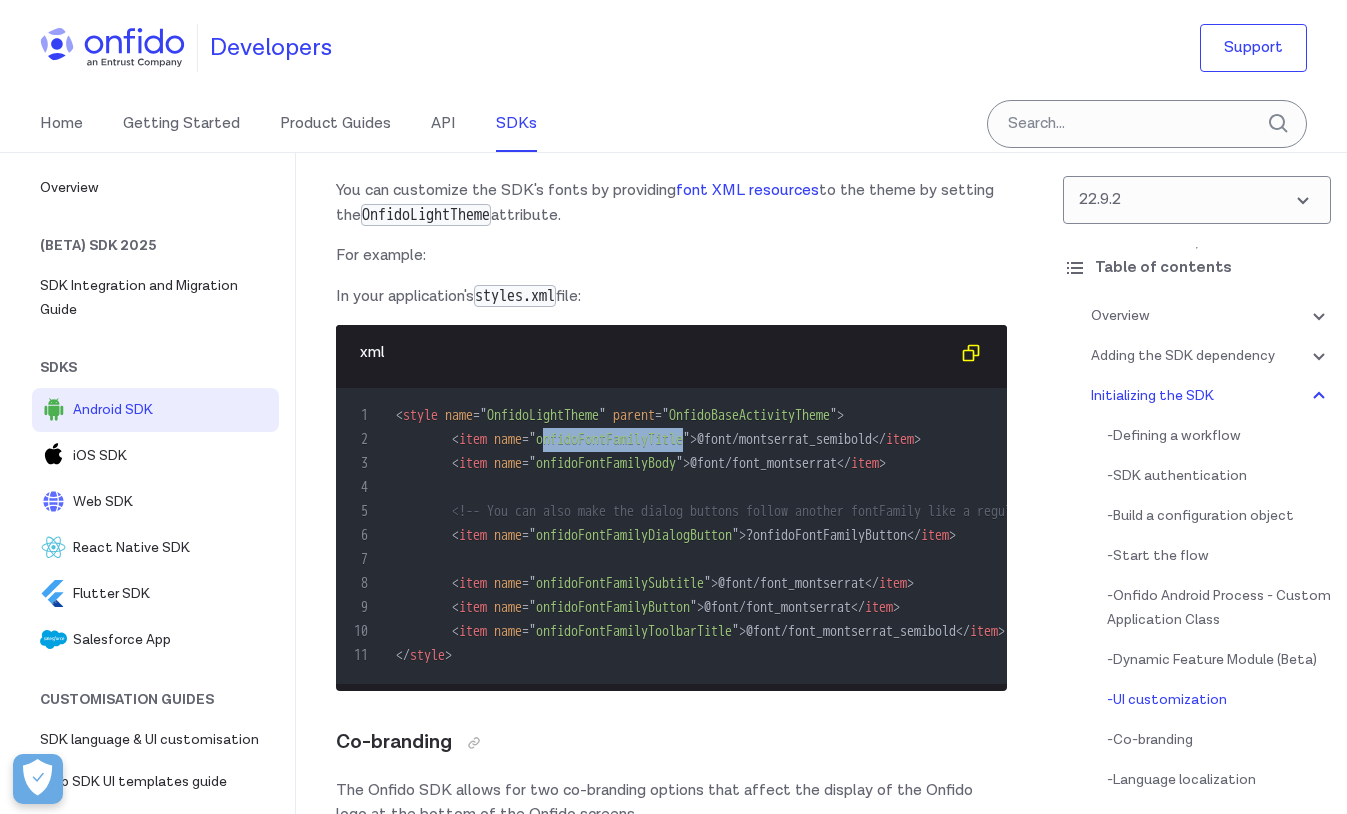 drag, startPoint x: 743, startPoint y: 441, endPoint x: 570, endPoint y: 441, distance: 173 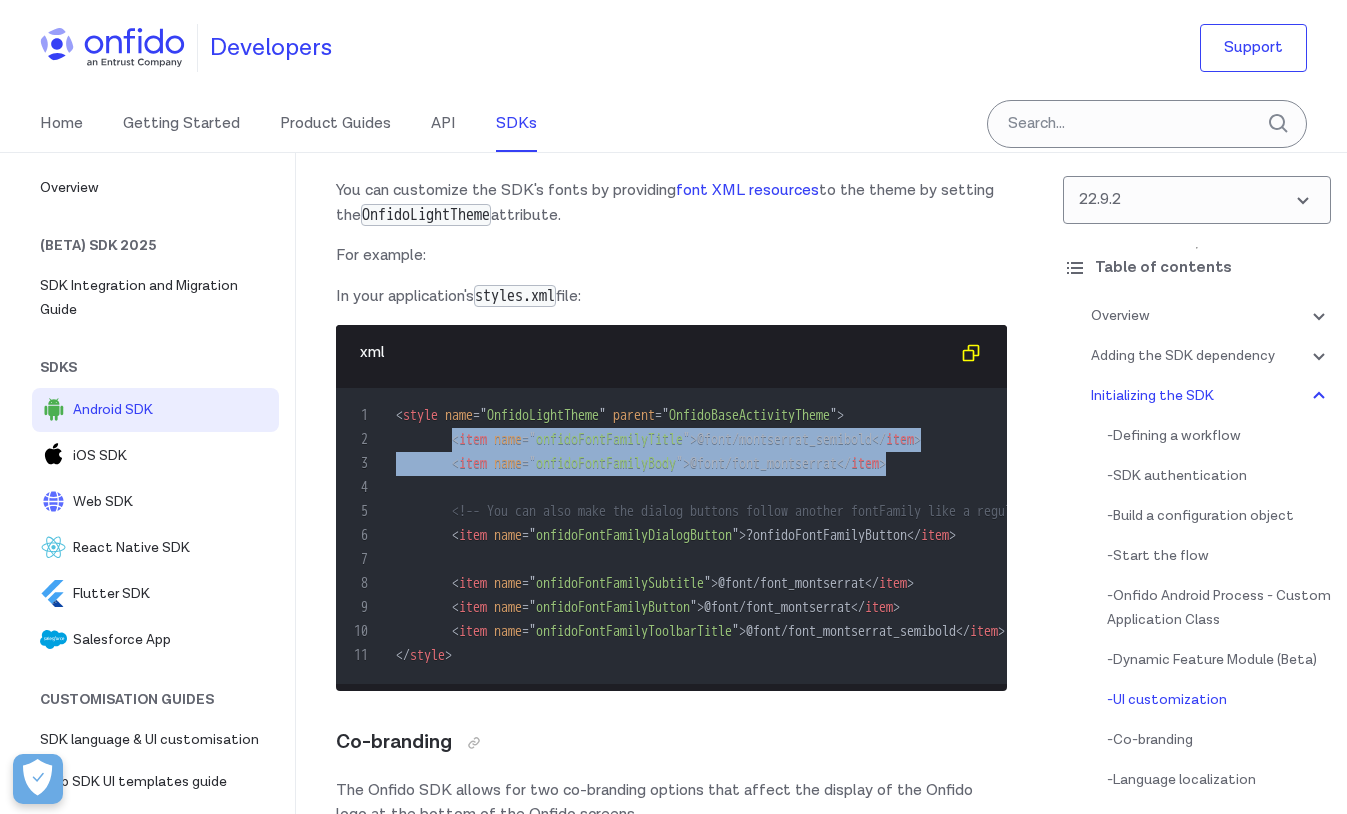 drag, startPoint x: 462, startPoint y: 441, endPoint x: 503, endPoint y: 489, distance: 63.126858 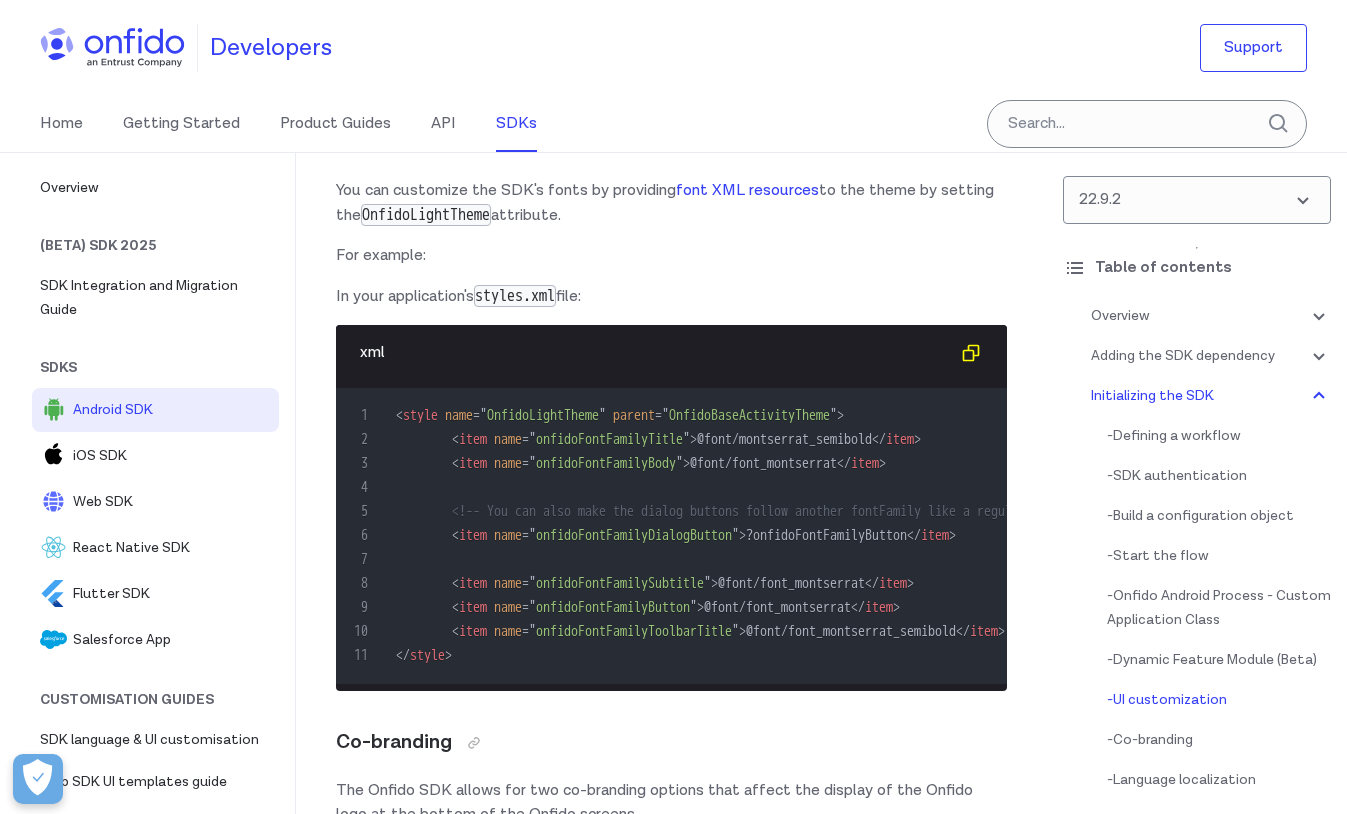 click on "xml" at bounding box center [655, 353] 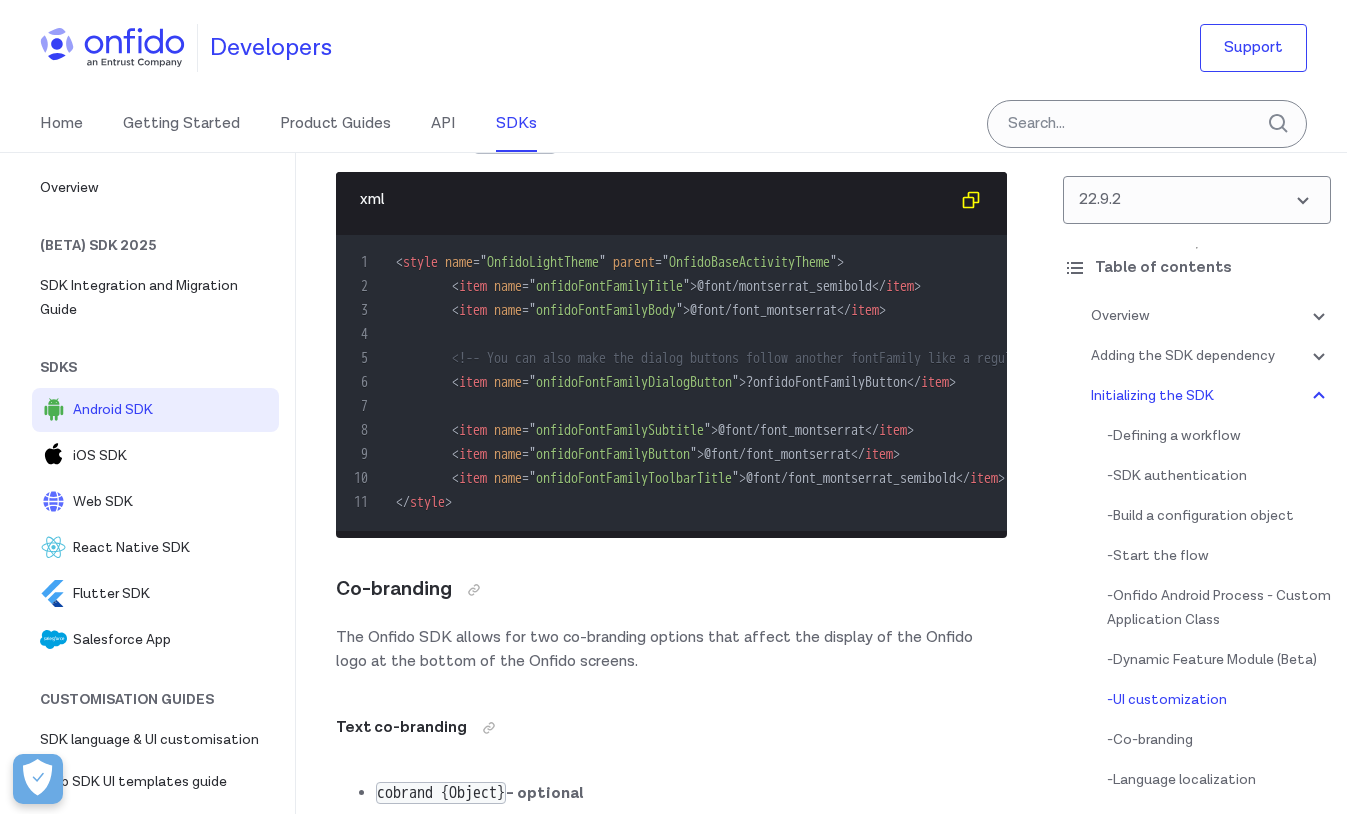 scroll, scrollTop: 10933, scrollLeft: 0, axis: vertical 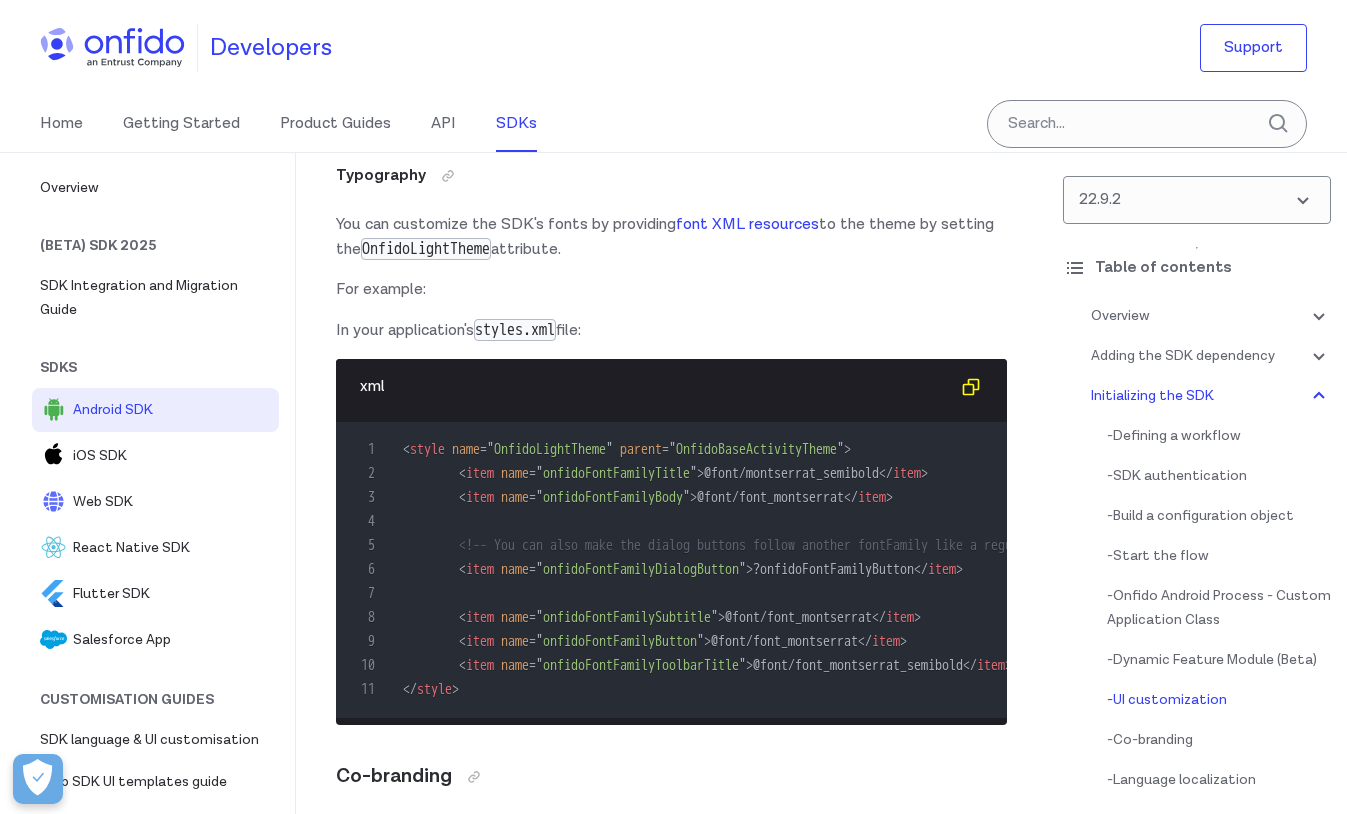 click on "onfidoFontFamilyToolbarTitle" at bounding box center [641, 665] 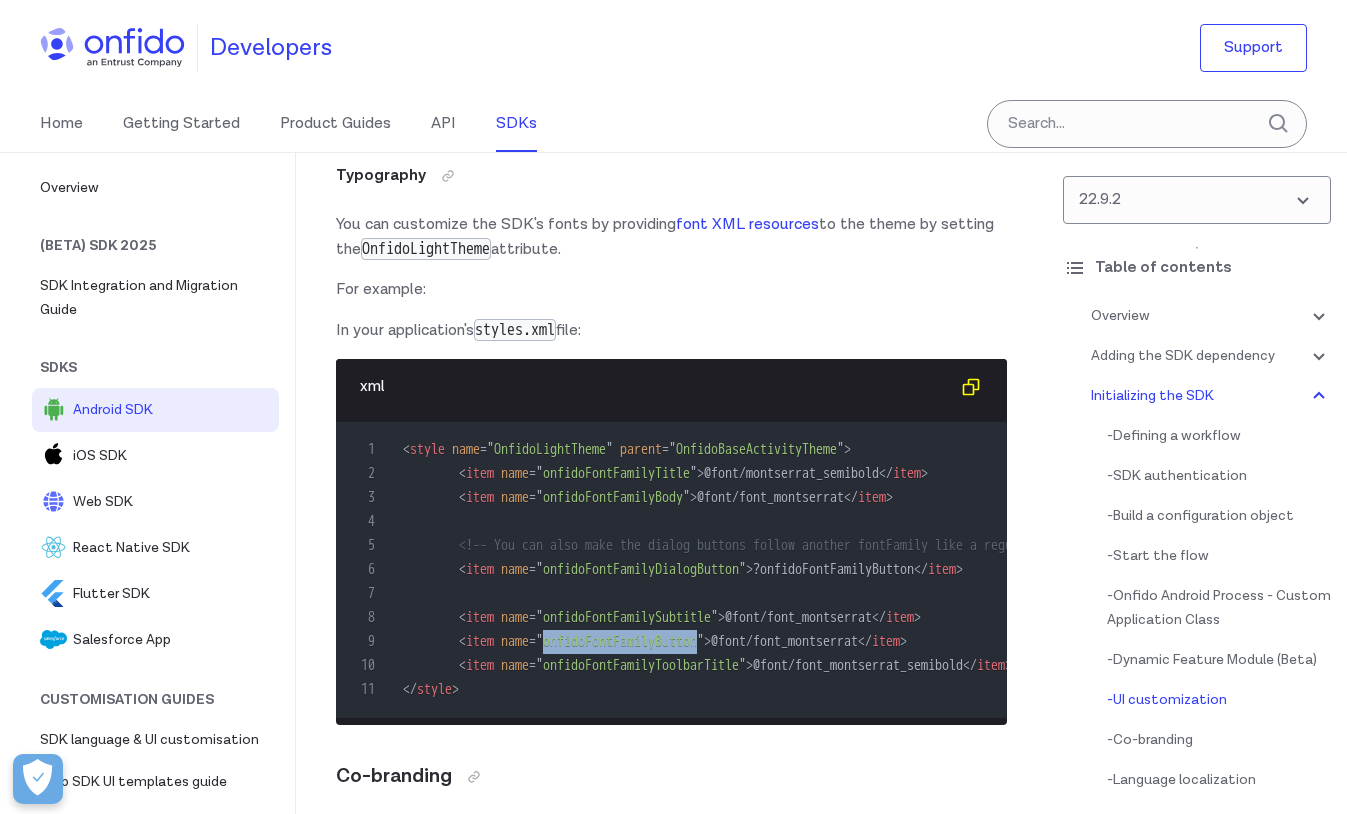 click on "onfidoFontFamilyButton" at bounding box center (620, 641) 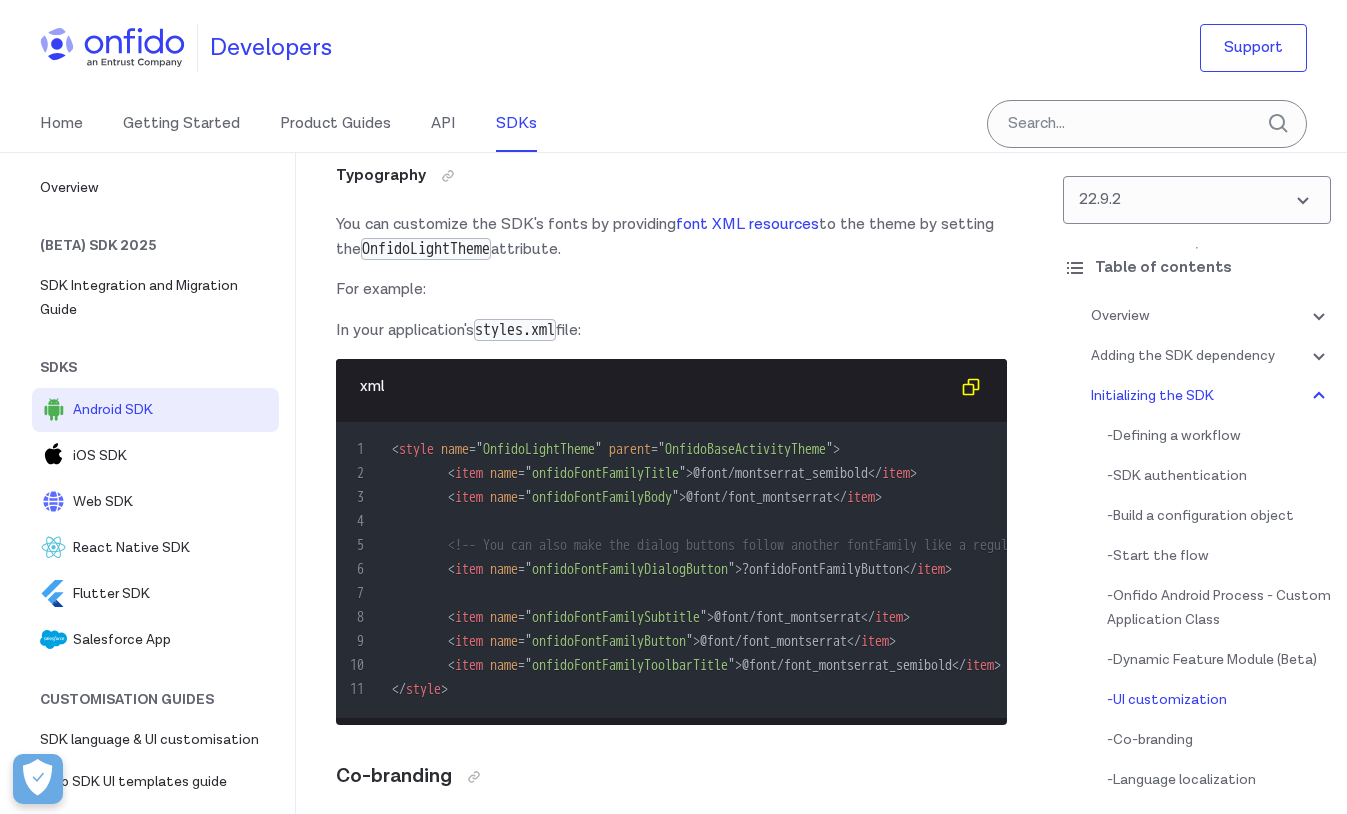 scroll, scrollTop: 0, scrollLeft: 0, axis: both 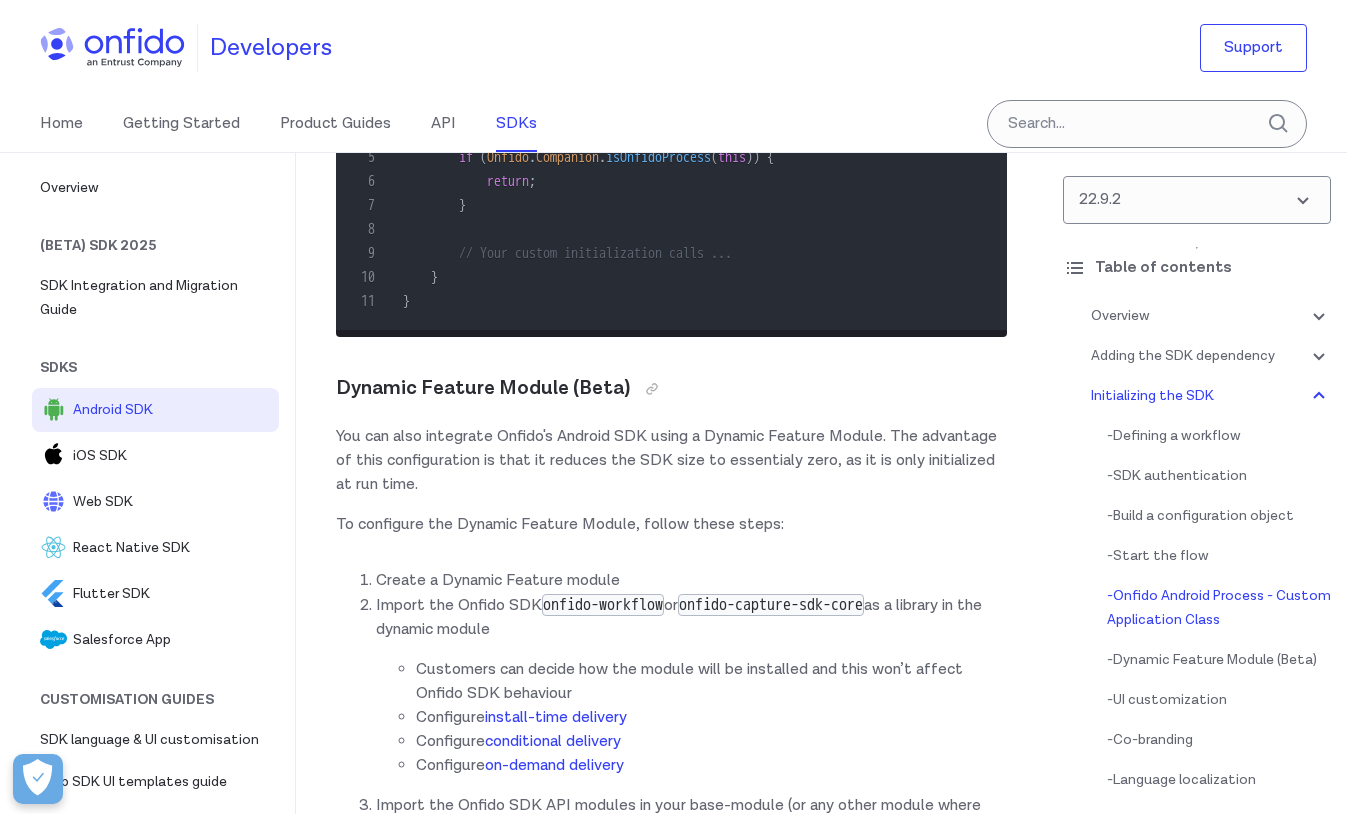 click on "Onfido Smart Capture Android SDK
Overview
The Onfido Smart Capture SDKs provide a set of screens and functionalities that enable applications to implement user identity verification flows. Each SDK contains:
Carefully designed UX to guide your customers through the different photo or video capture processes
Modular design to help you seamlessly integrate the different photo or video capture processes into your application's flow
Advanced image quality detection technology to ensure the quality of the captured images meets the requirement of the Onfido identity verification process, guaranteeing the best success rate
Direct image upload to the Onfido service, to simplify integration
A suite of advanced fraud detection signals to protect against malicious users
All Onfido Smart Capture SDKs are orchestrated using  Onfido Studio  workflows, with only minor customization differences between the available platforms.
Environments and testing with the SDK
SDK token ." at bounding box center [671, 15720] 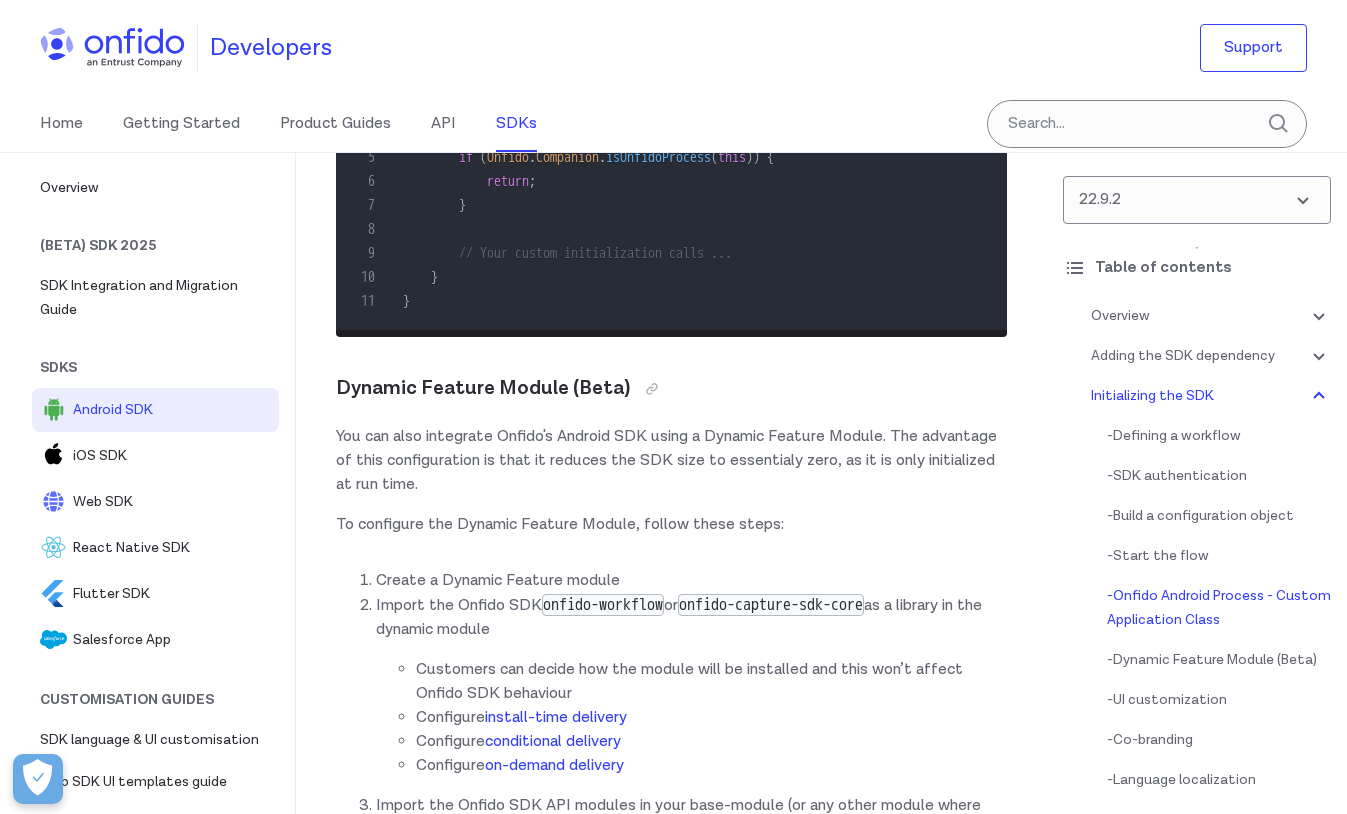 scroll, scrollTop: 10800, scrollLeft: 0, axis: vertical 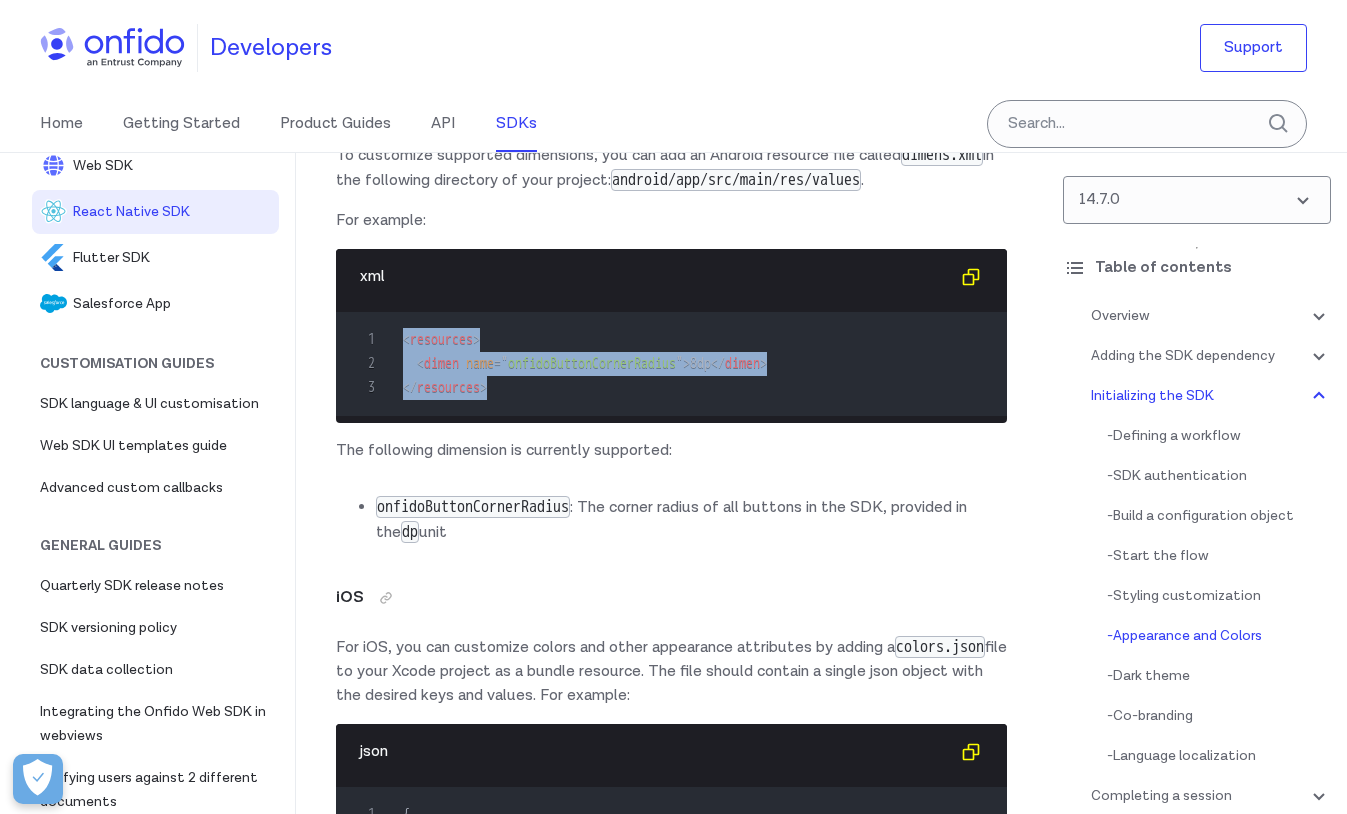 drag, startPoint x: 512, startPoint y: 459, endPoint x: 395, endPoint y: 396, distance: 132.8834 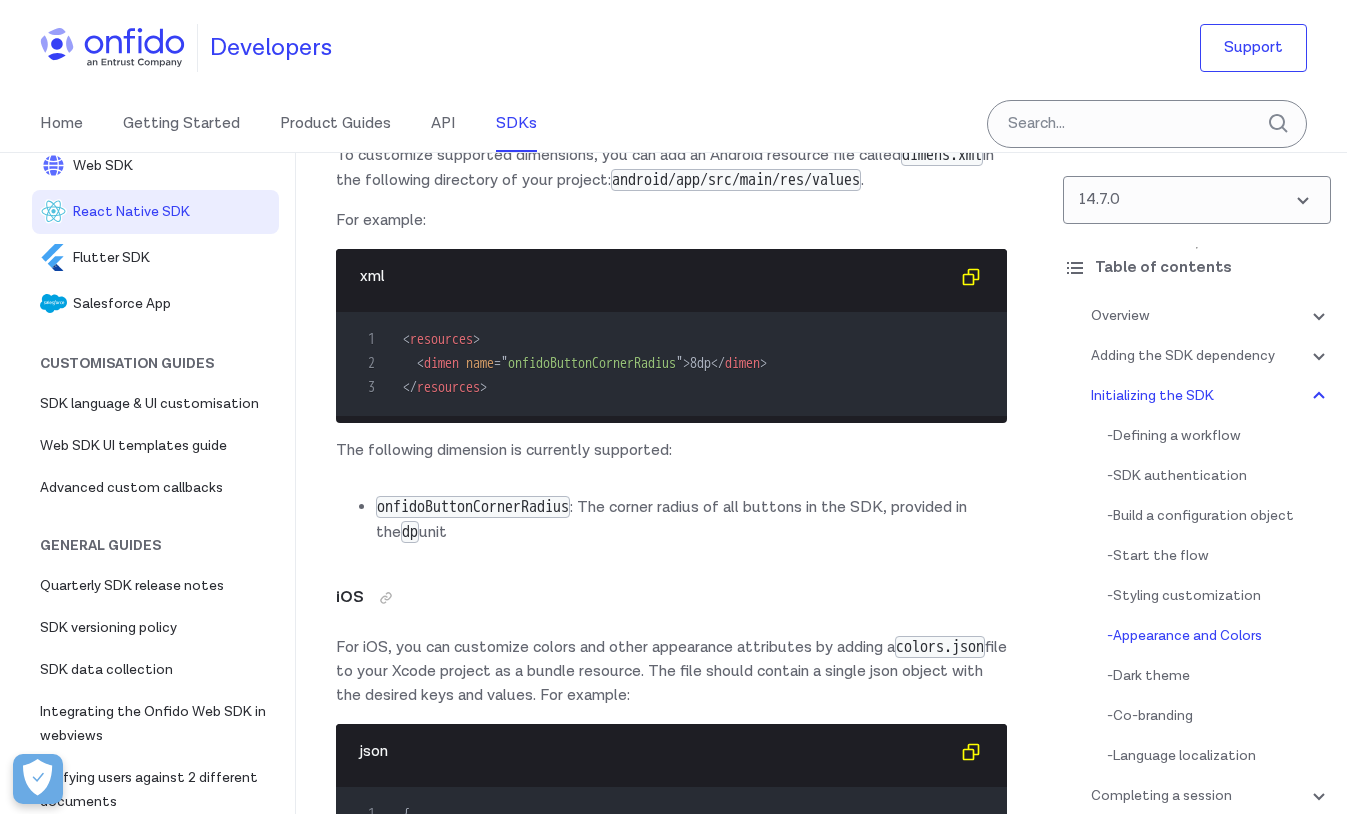 click on "Overview
The Onfido Smart Capture SDKs provide a set of screens and functionalities that enable applications to implement user identity verification flows. Each SDK contains:
Carefully designed UX to guide your customers through the different photo or video capture processes
Modular design to help you seamlessly integrate the different photo or video capture processes into your application's flow
Advanced image quality detection technology to ensure the quality of the captured images meets the requirement of the
Onfido identity verification process, guaranteeing the best success rate
Direct image upload to the Onfido service, to simplify integration
A suite of advanced fraud detection signals to protect against malicious users
All Onfido Smart Capture SDKs are orchestrated using  Onfido Studio  workflows, with only minor customization differences between the available platforms.
Environments and testing with the SDK
Two environments exist to support the Onfido SDK integrations:" at bounding box center (671, 2346) 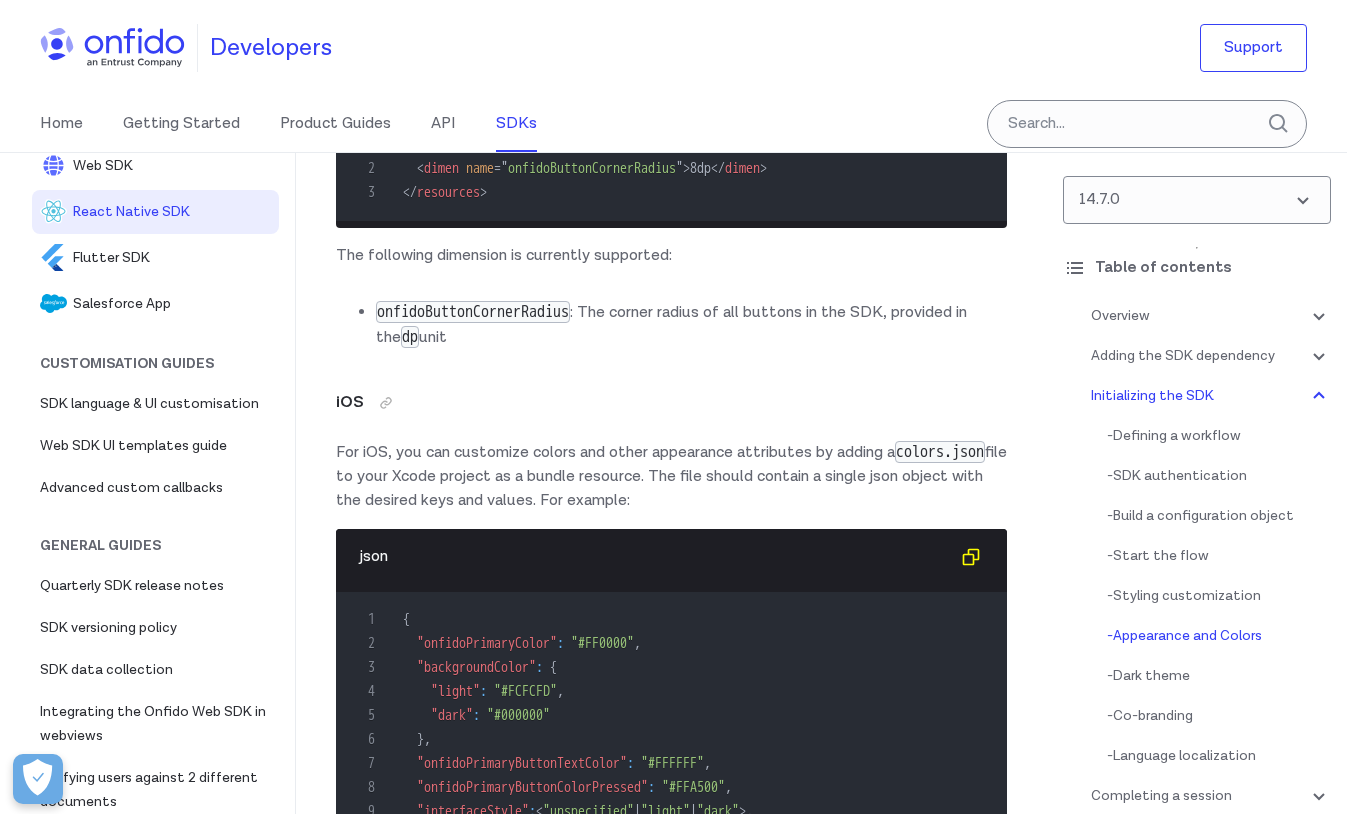 scroll, scrollTop: 10960, scrollLeft: 0, axis: vertical 